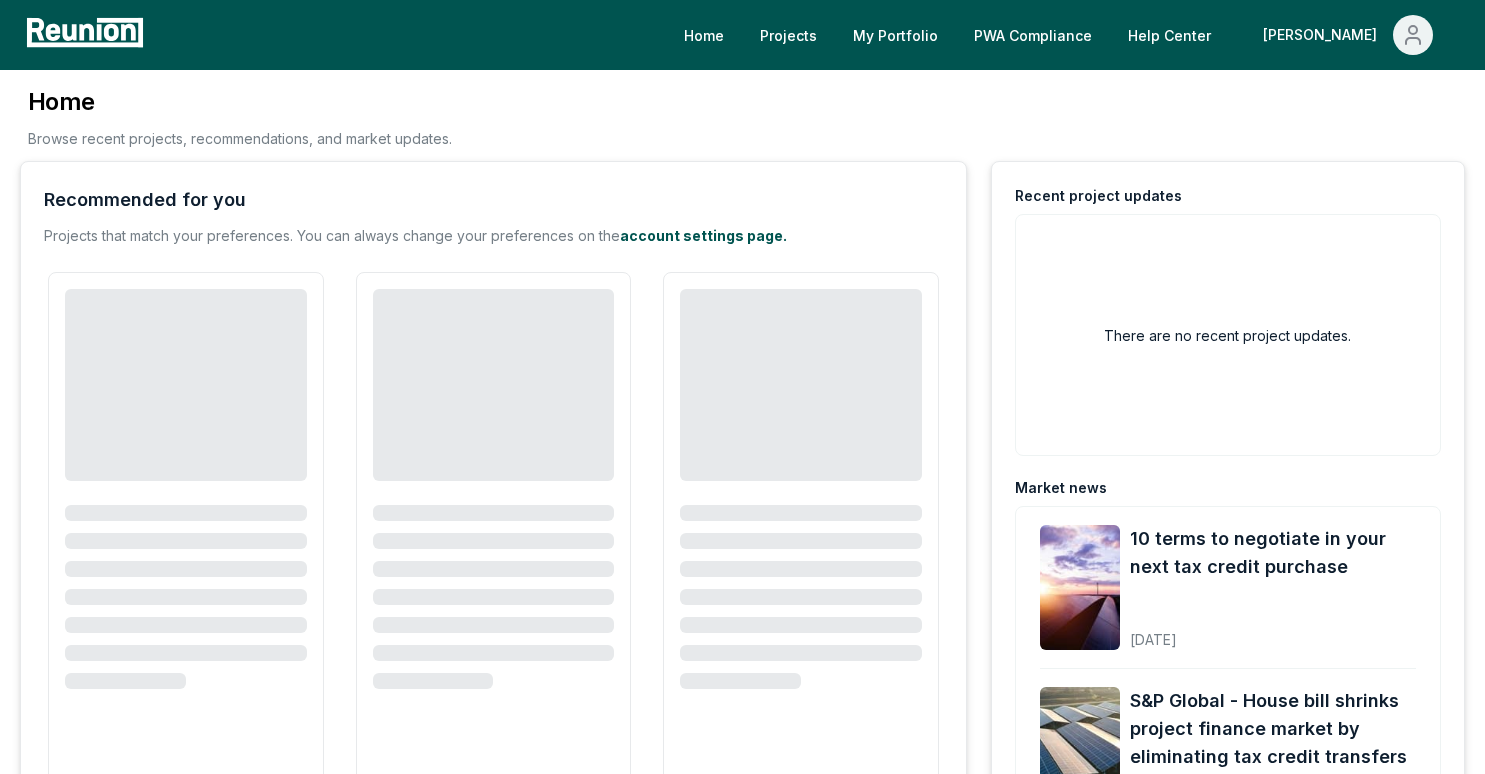 scroll, scrollTop: 0, scrollLeft: 0, axis: both 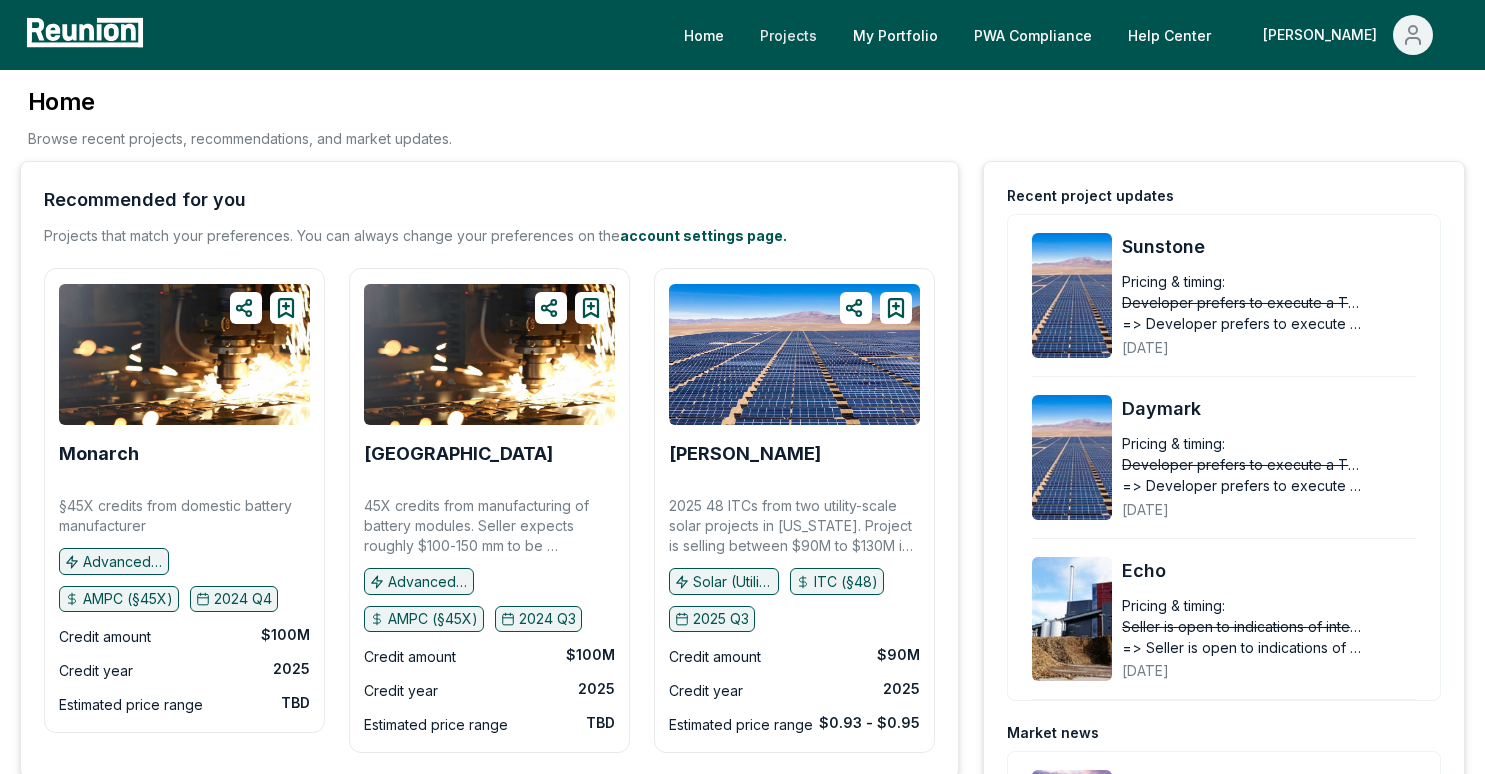 click on "Projects" at bounding box center [788, 35] 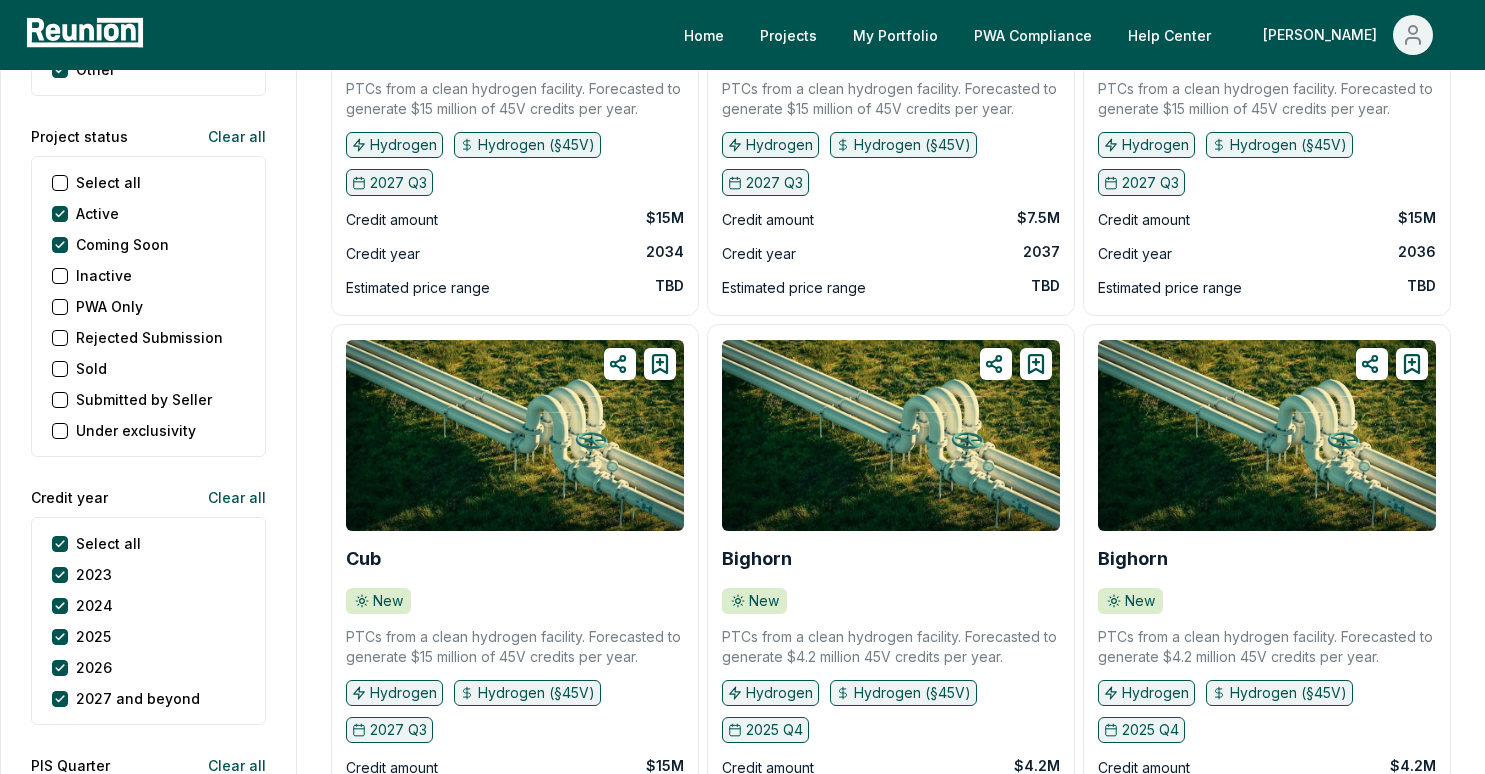 scroll, scrollTop: 2298, scrollLeft: 0, axis: vertical 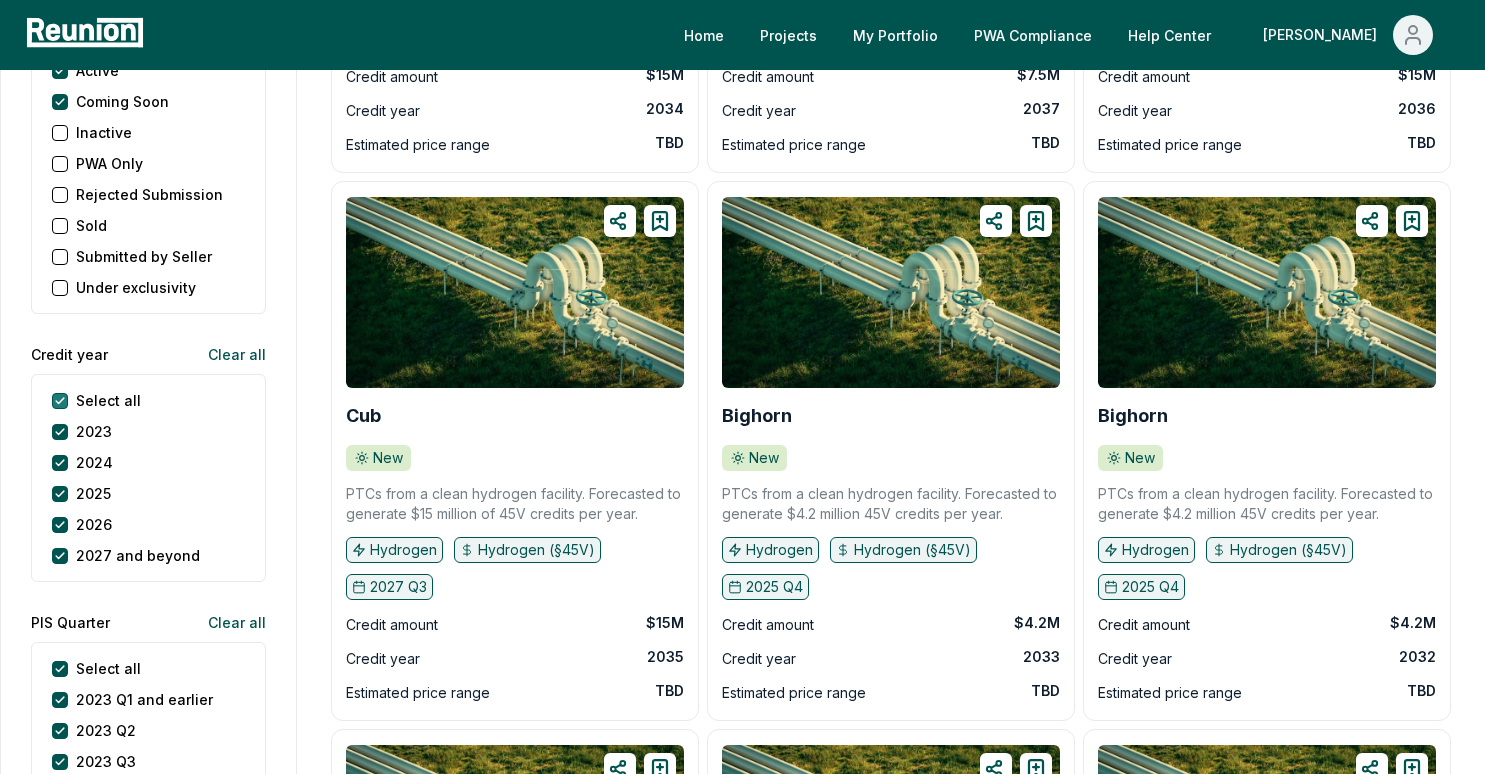 click on "Select all" at bounding box center [60, 401] 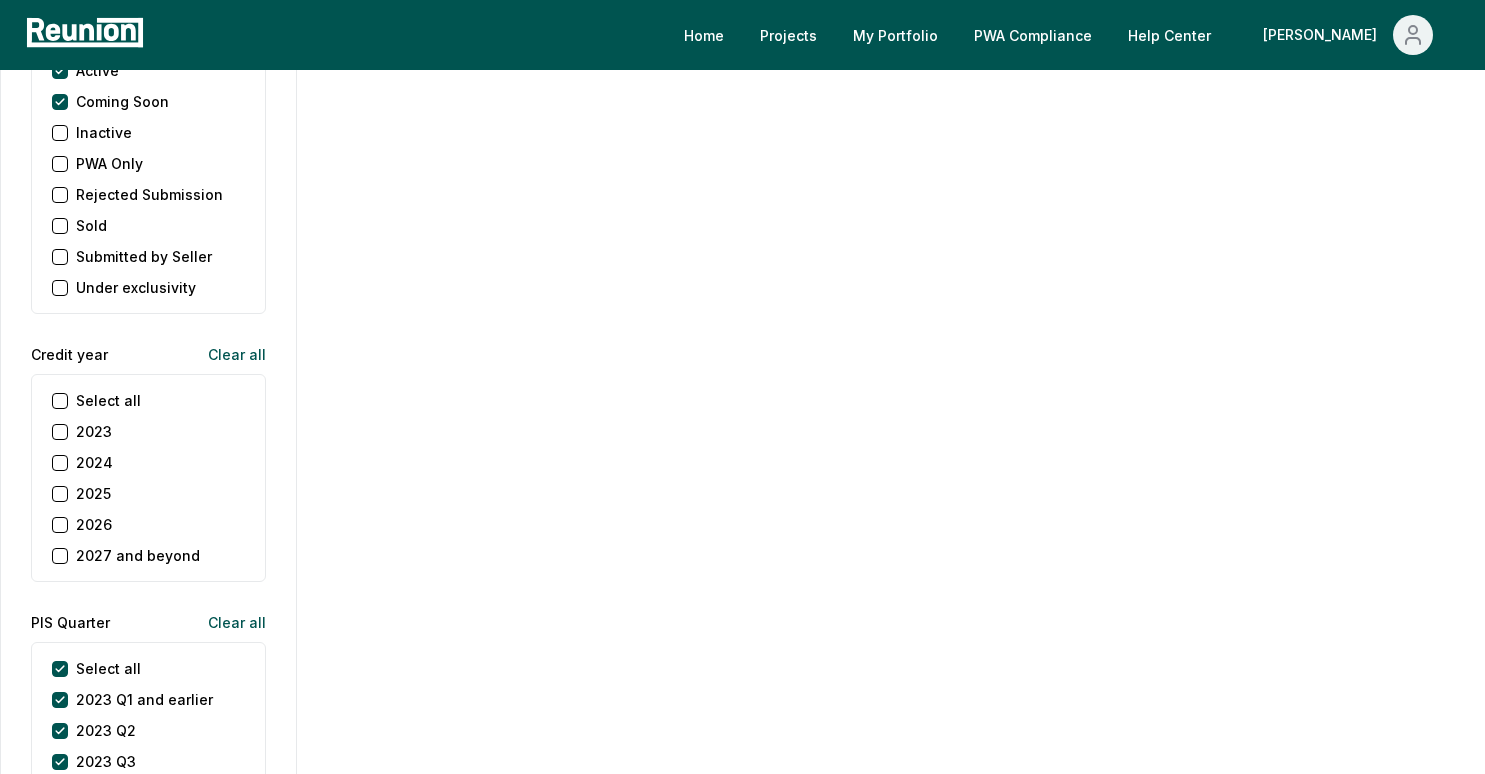 click on "2025" at bounding box center [60, 494] 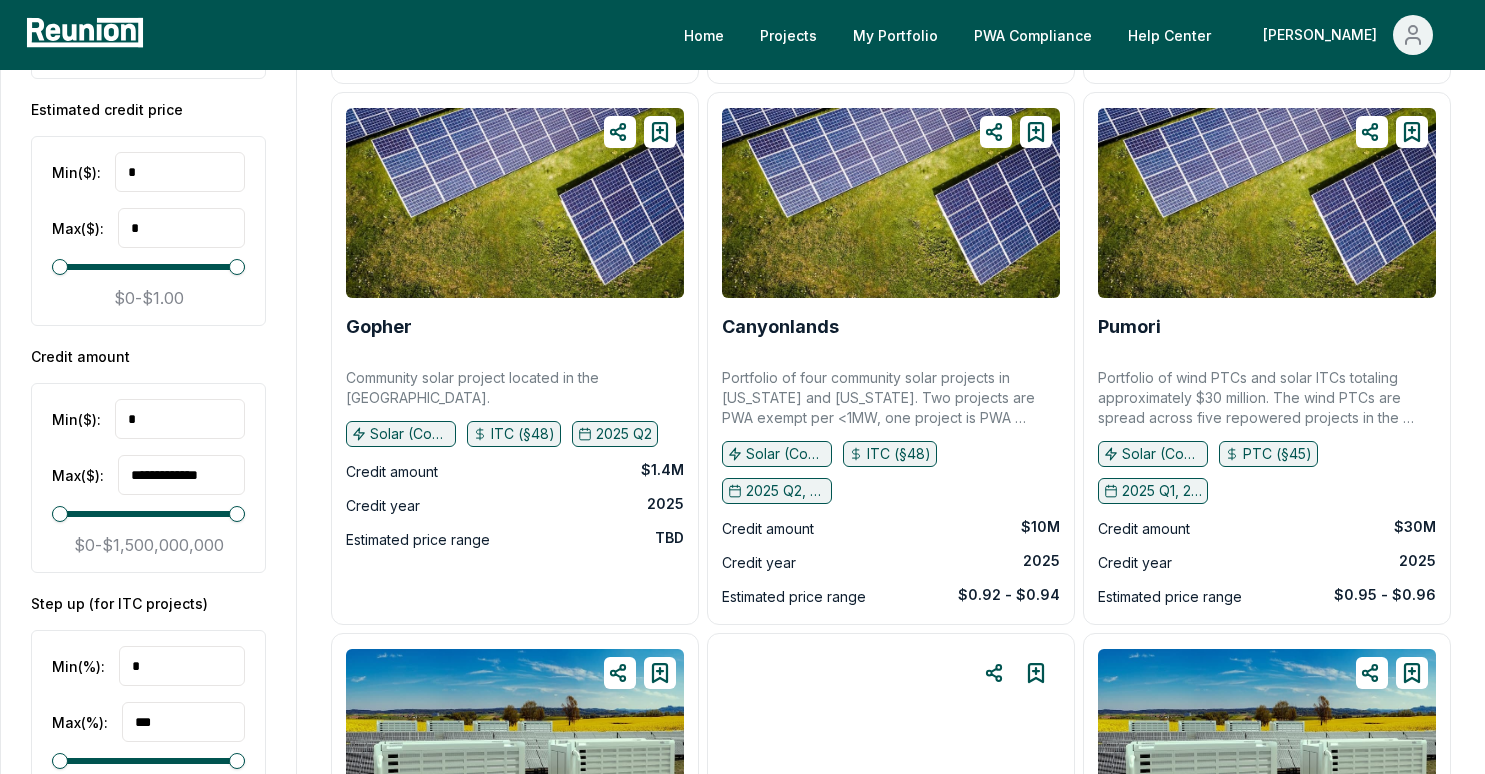 scroll, scrollTop: 3480, scrollLeft: 0, axis: vertical 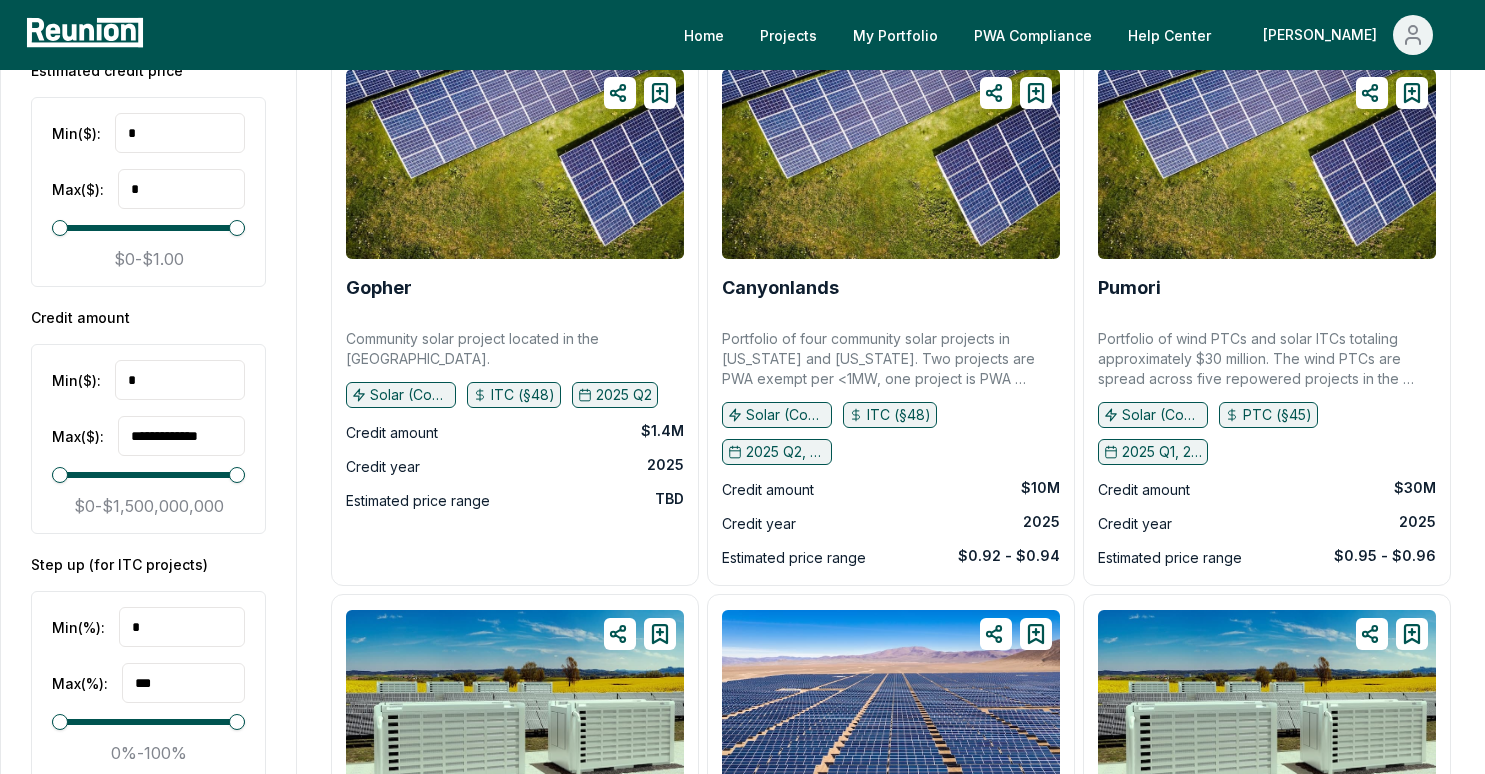 click on "*" at bounding box center (180, 133) 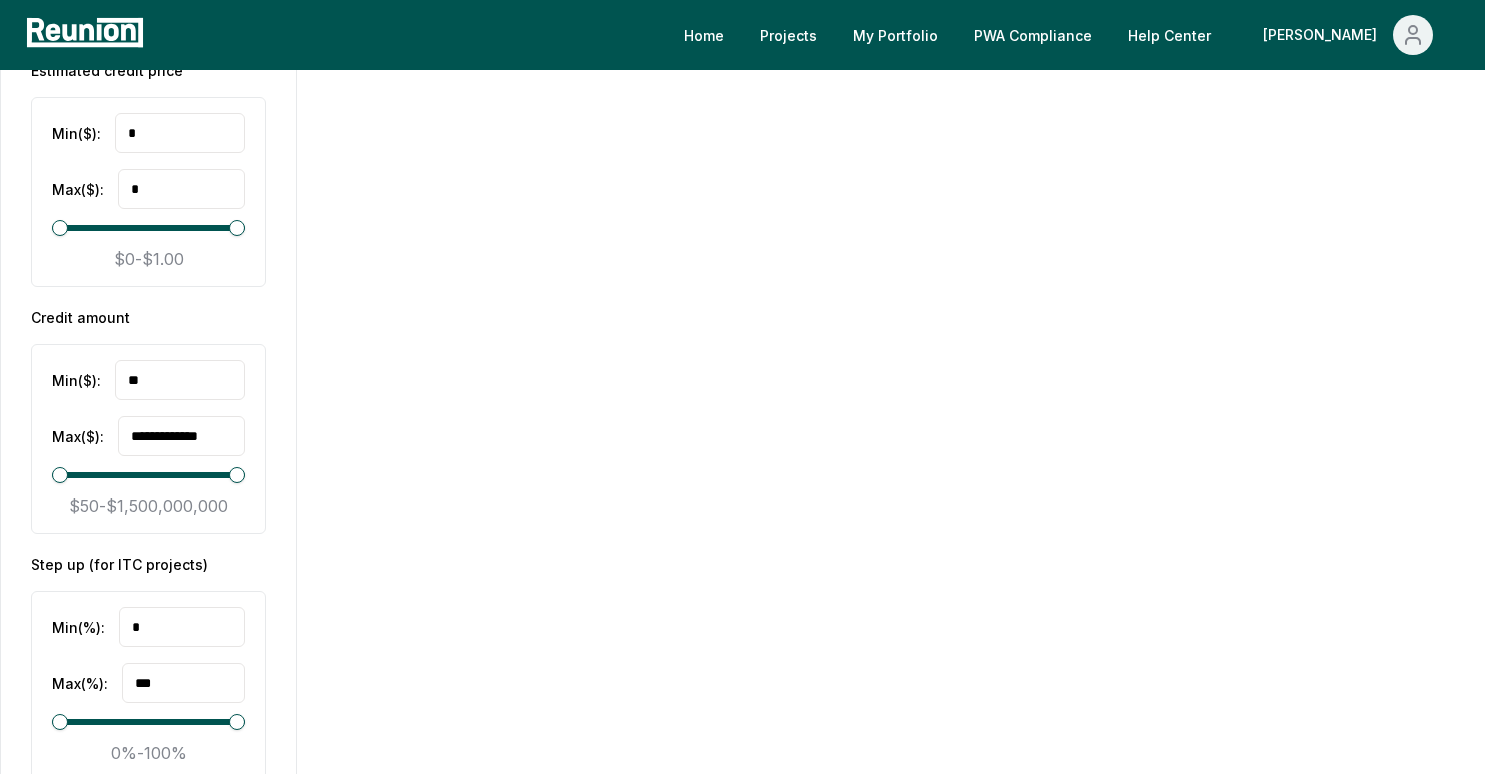 type on "*" 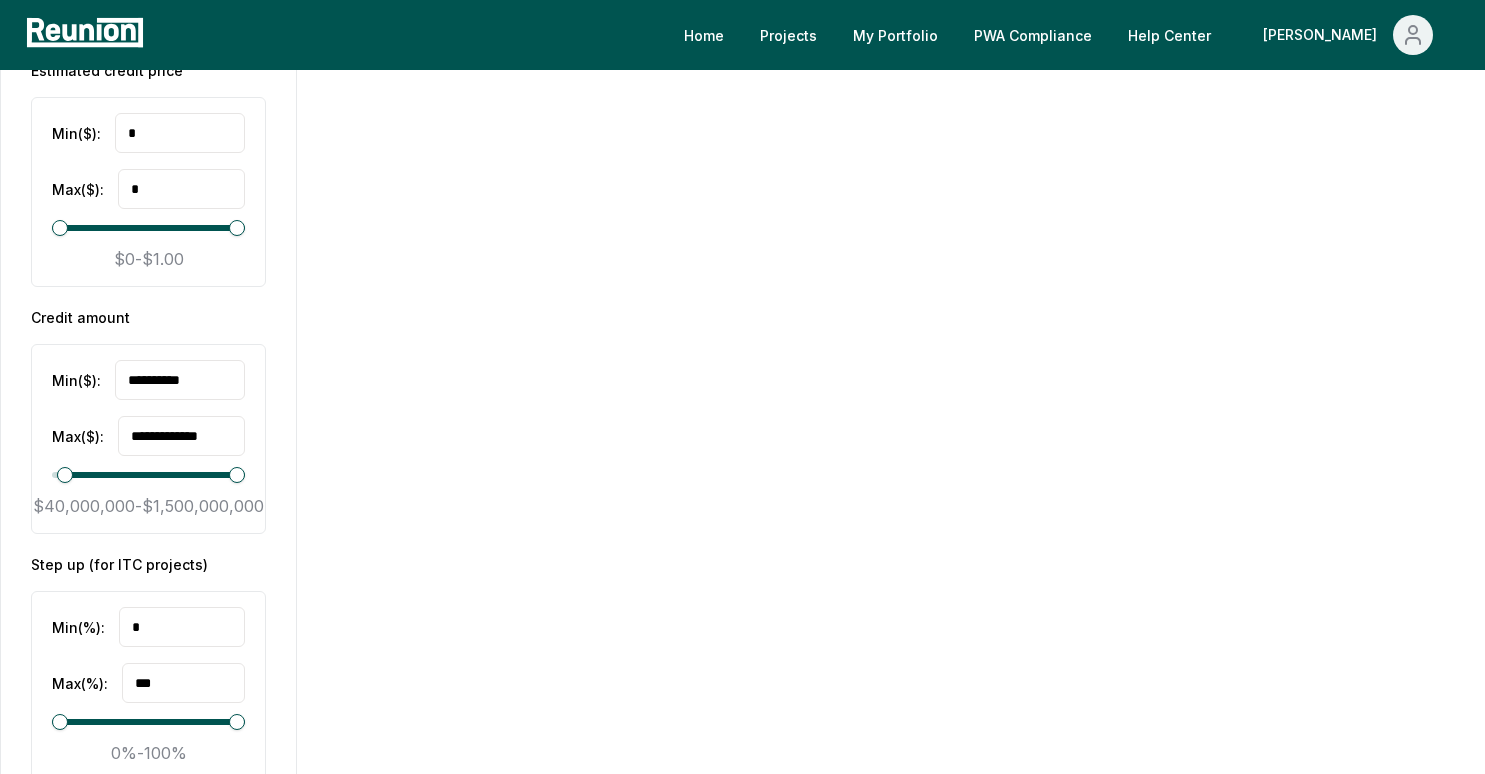 type on "**********" 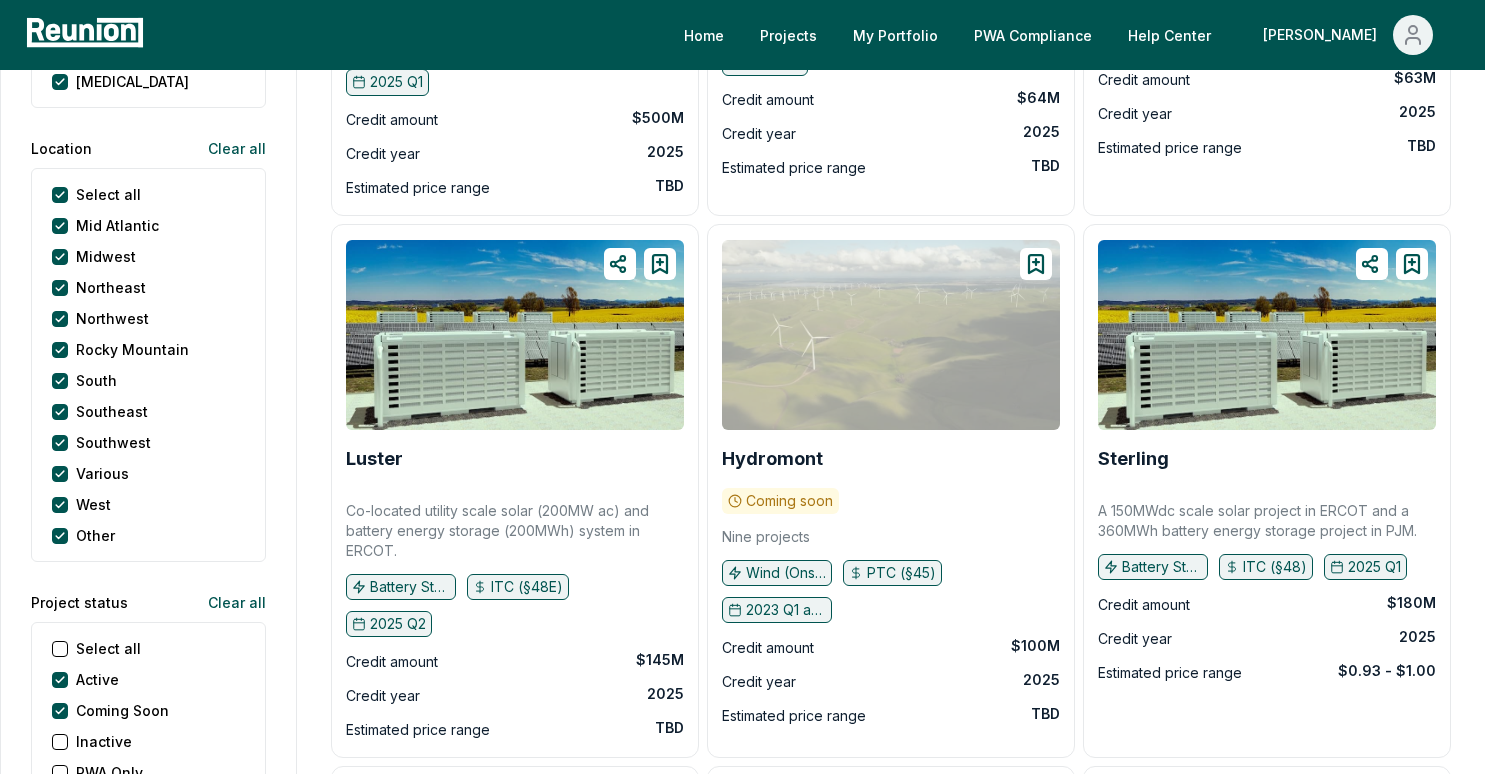 scroll, scrollTop: 1725, scrollLeft: 0, axis: vertical 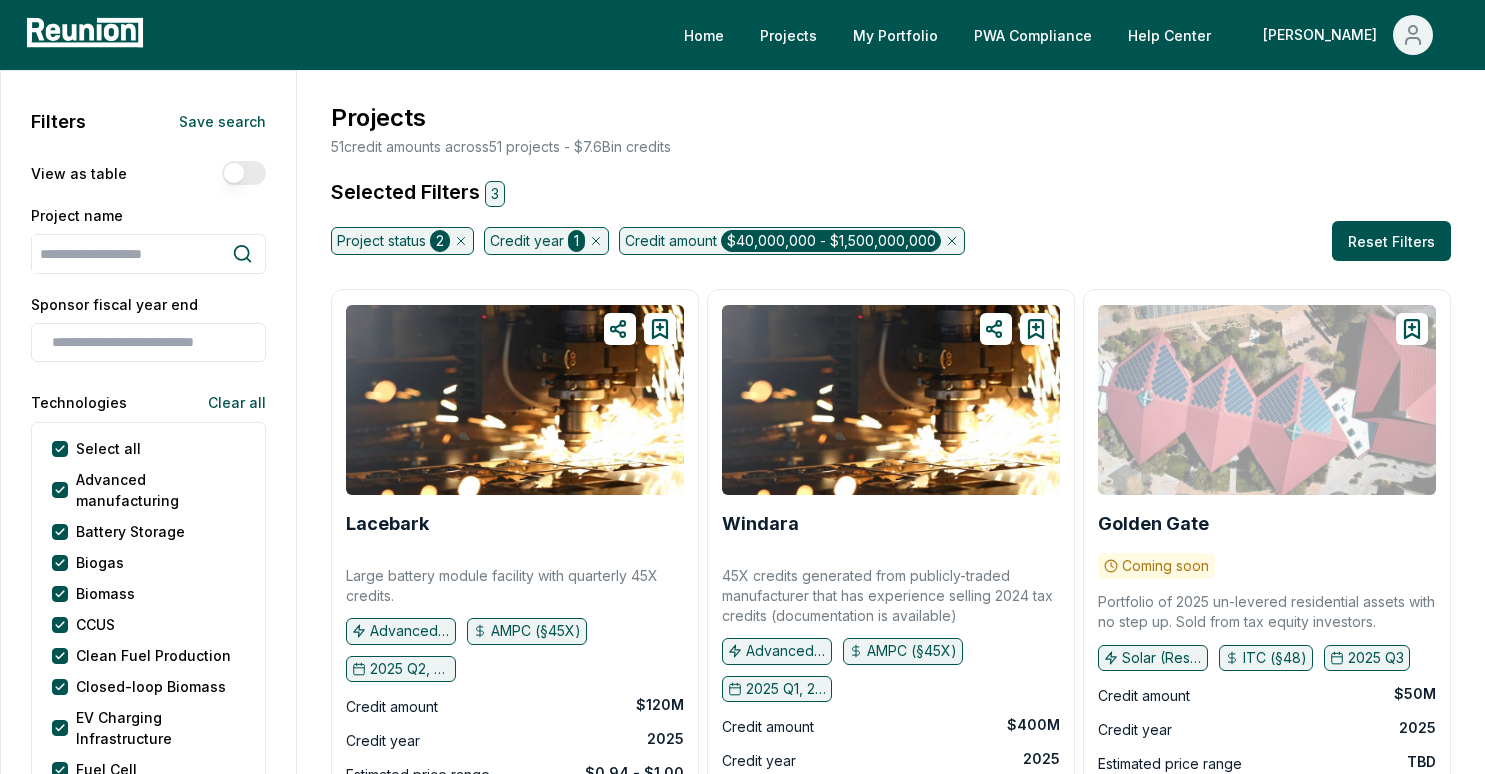 click on "View as table" at bounding box center (79, 173) 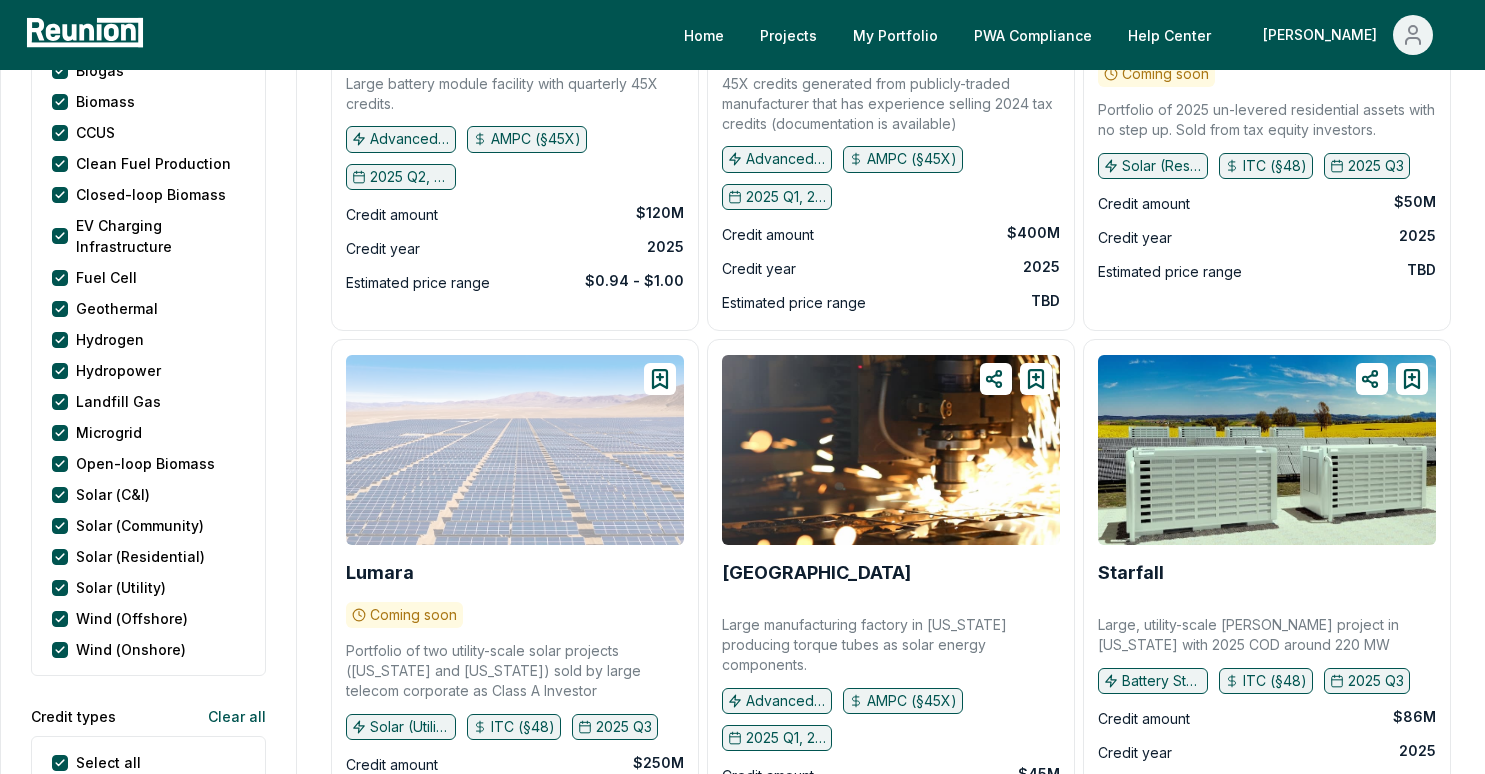 scroll, scrollTop: 32, scrollLeft: 0, axis: vertical 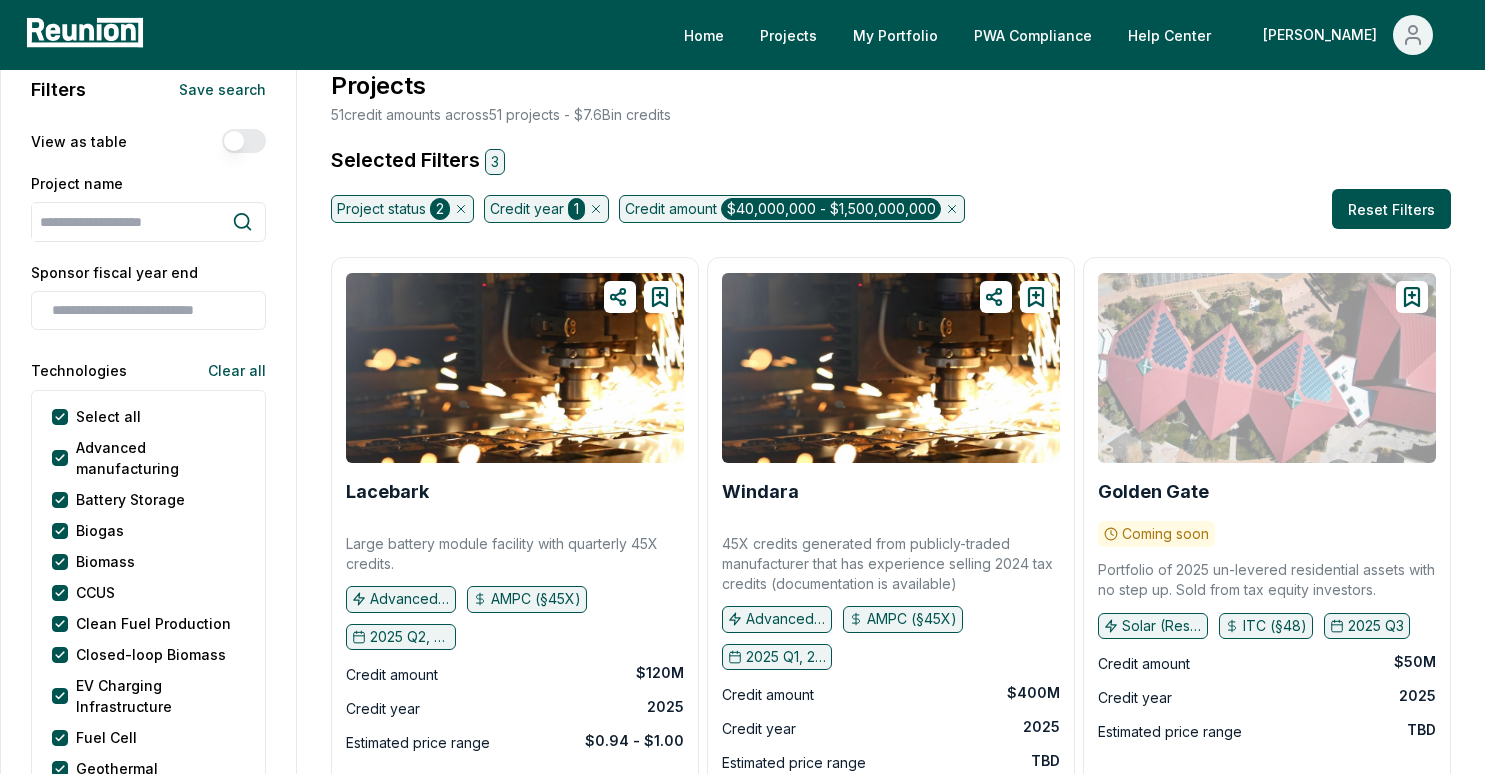 click on "View as table" at bounding box center (244, 141) 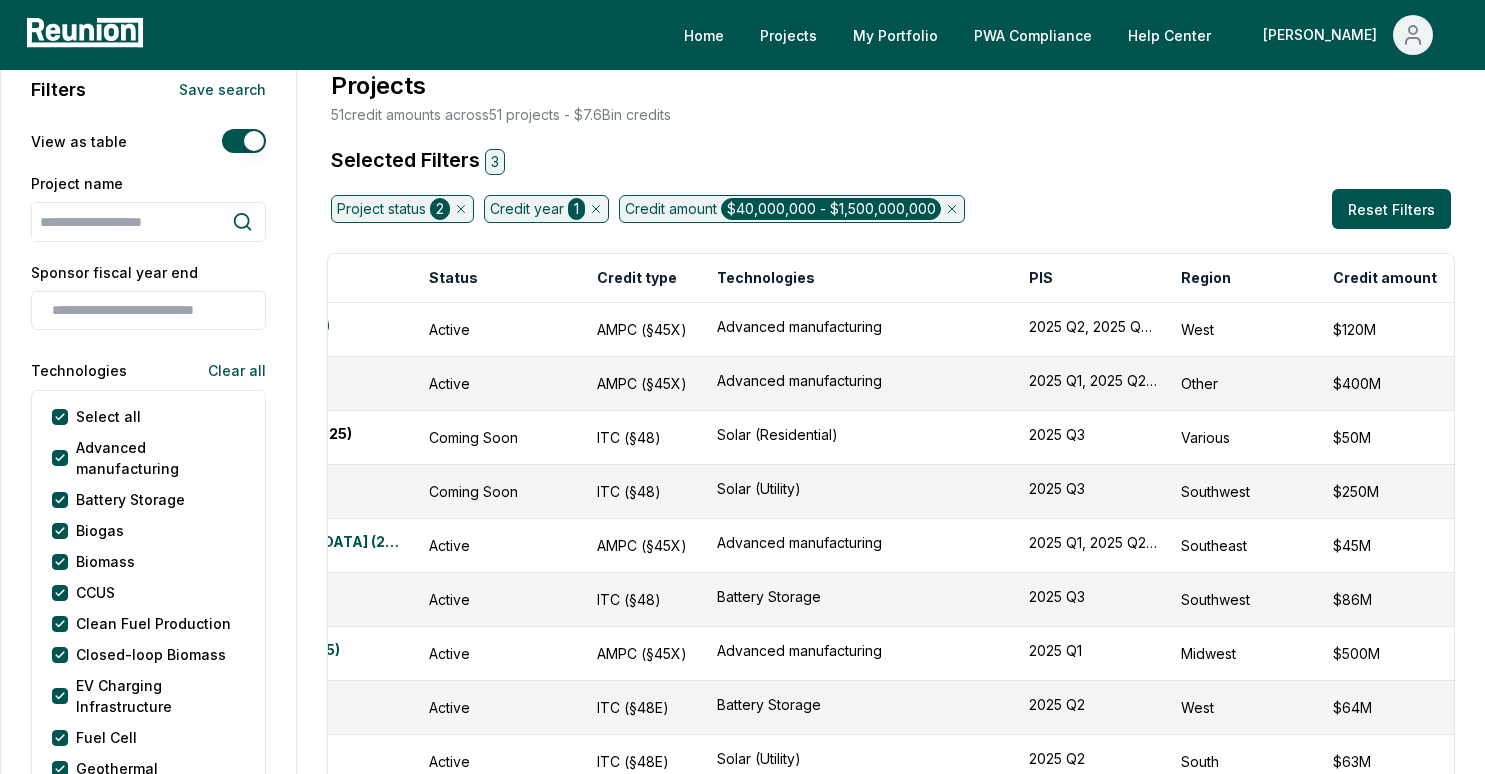 scroll, scrollTop: 0, scrollLeft: 0, axis: both 